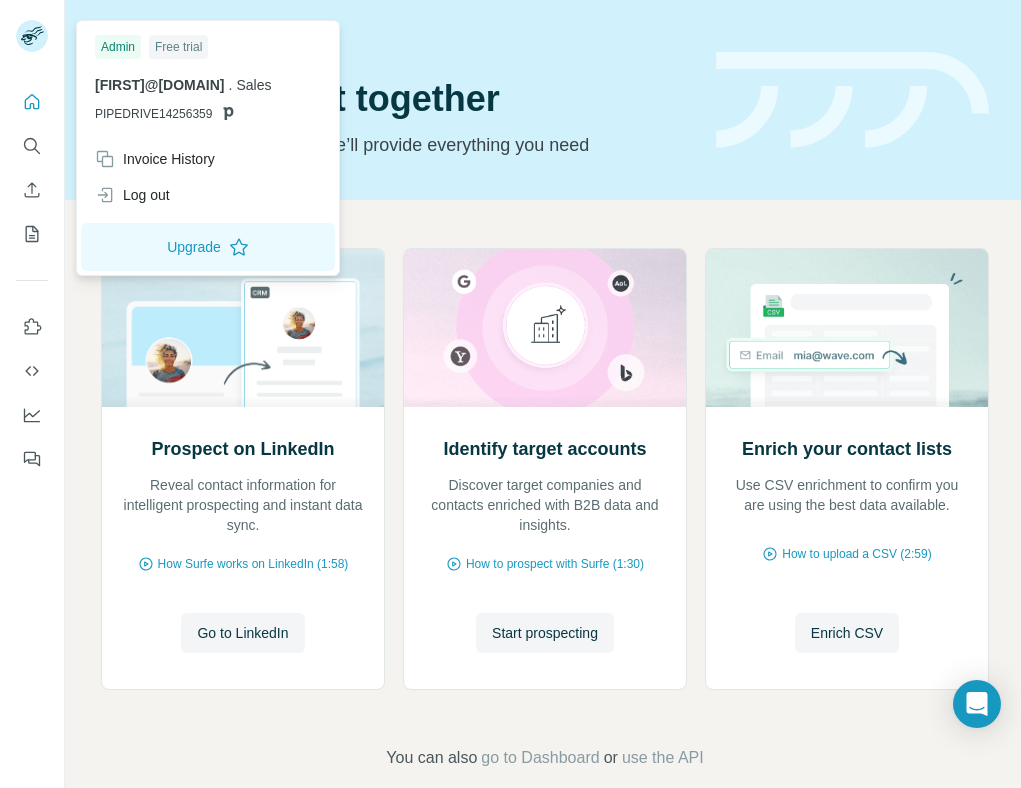 scroll, scrollTop: 0, scrollLeft: 0, axis: both 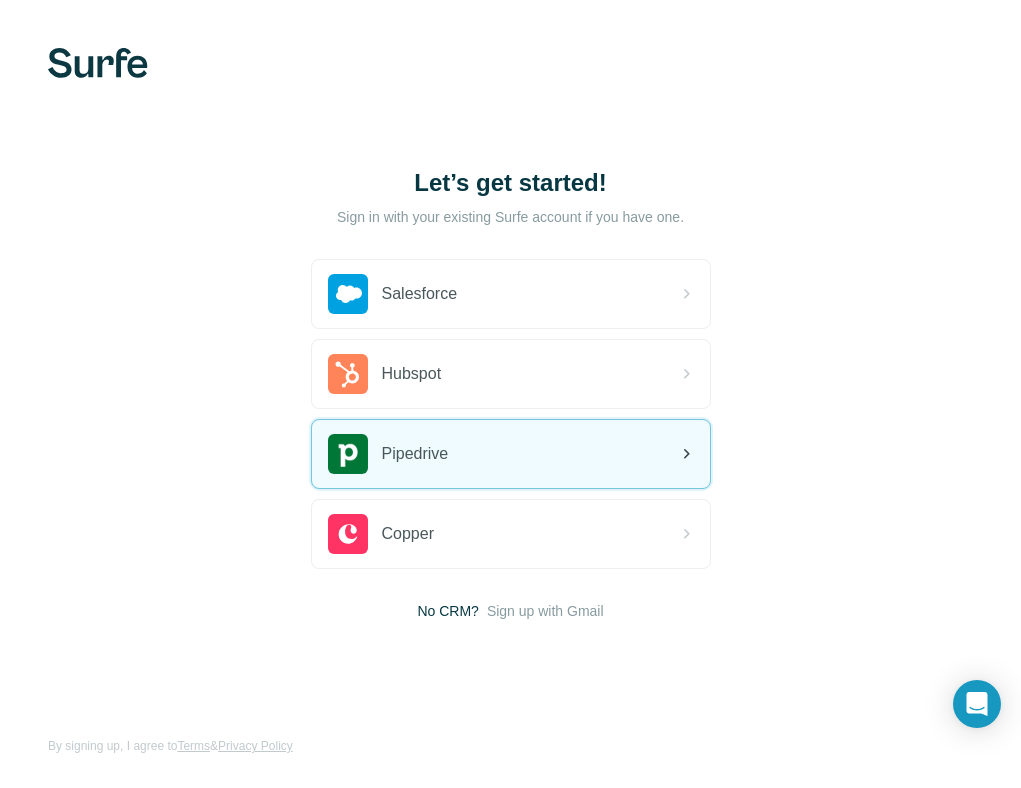 click on "Pipedrive" at bounding box center [415, 454] 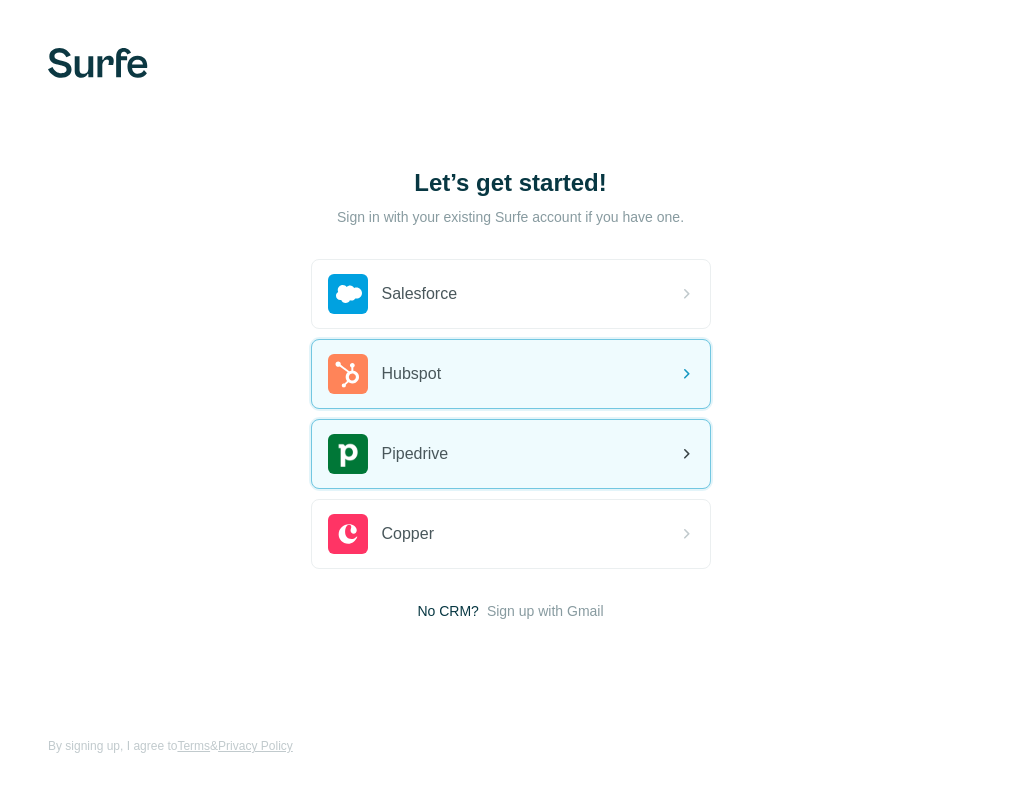 scroll, scrollTop: 0, scrollLeft: 0, axis: both 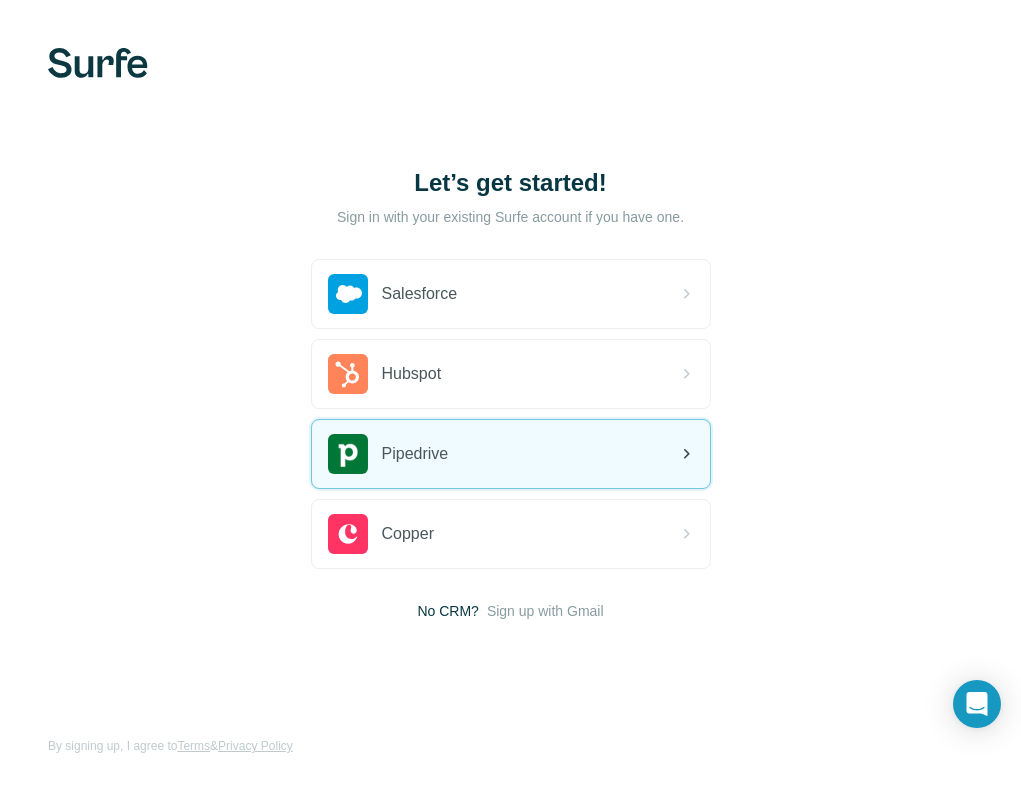 click on "Pipedrive" at bounding box center (415, 454) 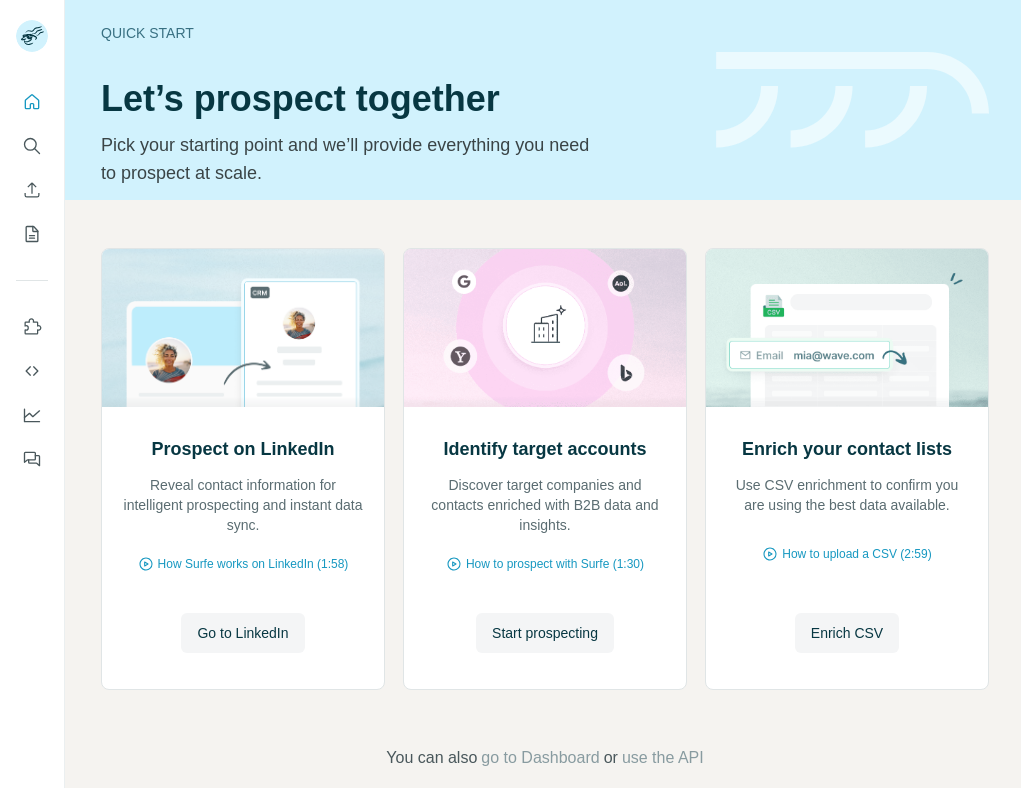scroll, scrollTop: 0, scrollLeft: 0, axis: both 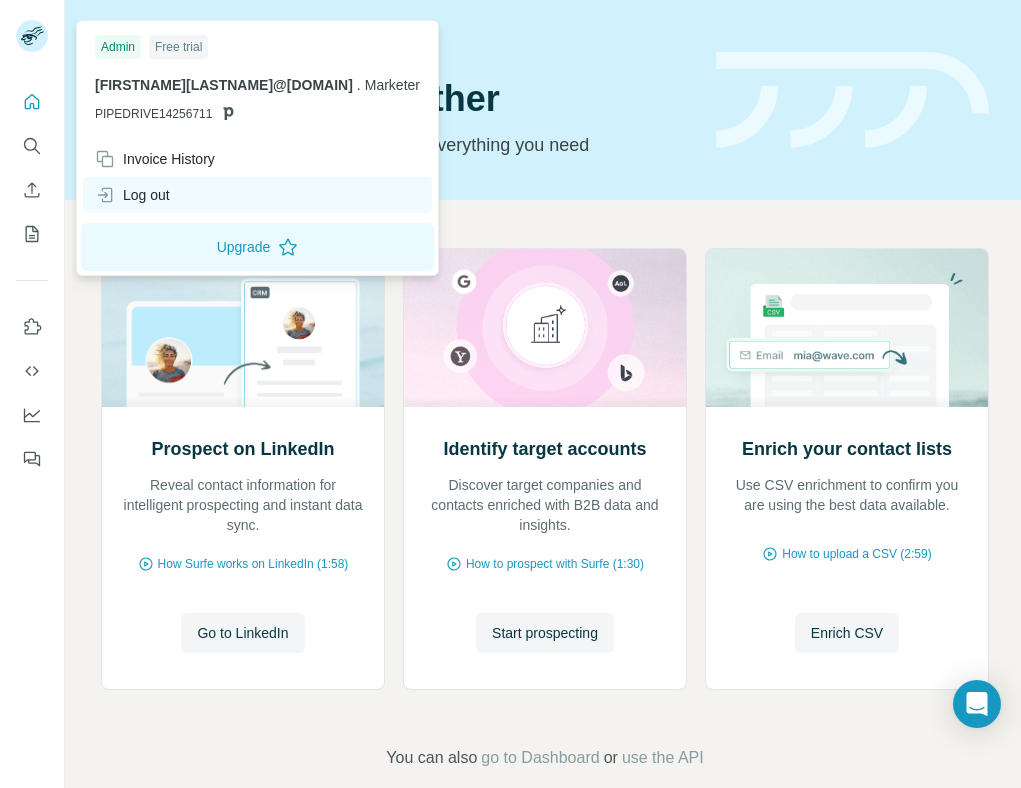 click on "Log out" at bounding box center (257, 195) 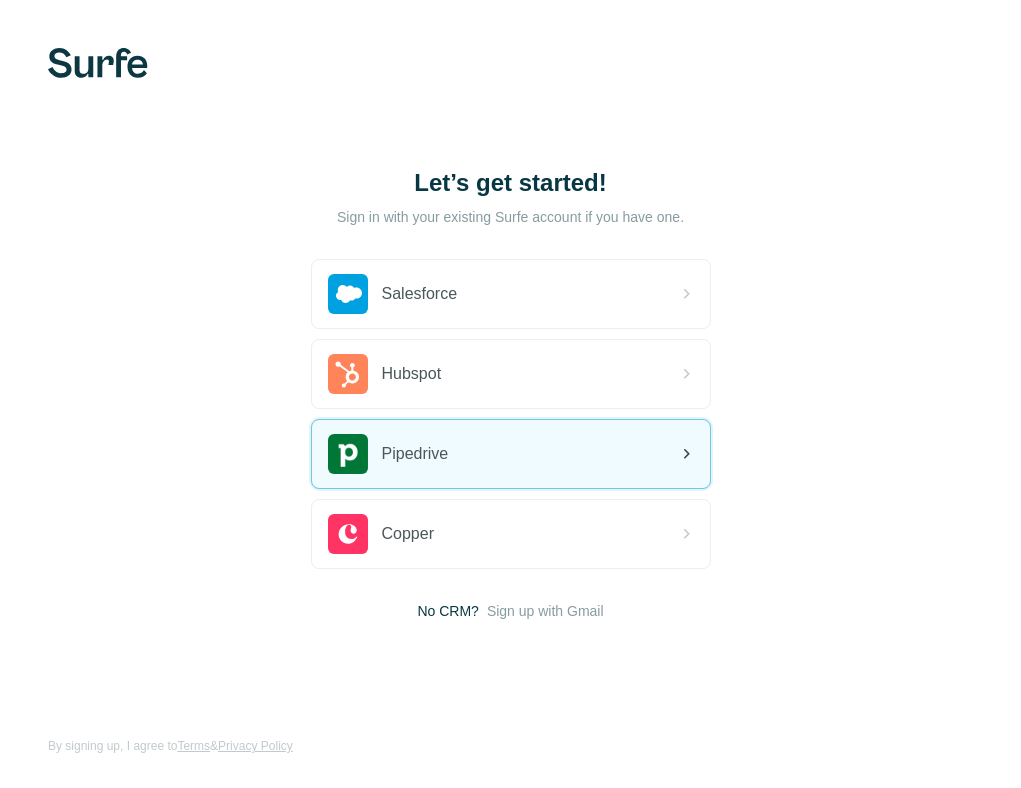 click on "Pipedrive" at bounding box center (415, 454) 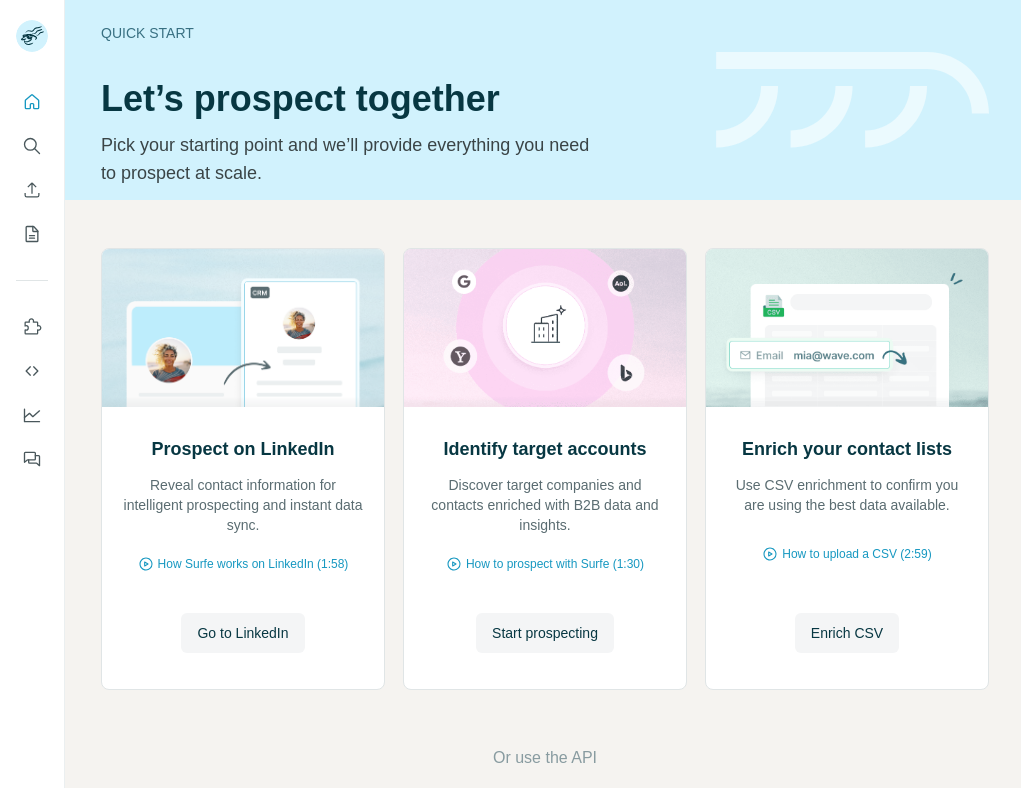 scroll, scrollTop: 0, scrollLeft: 0, axis: both 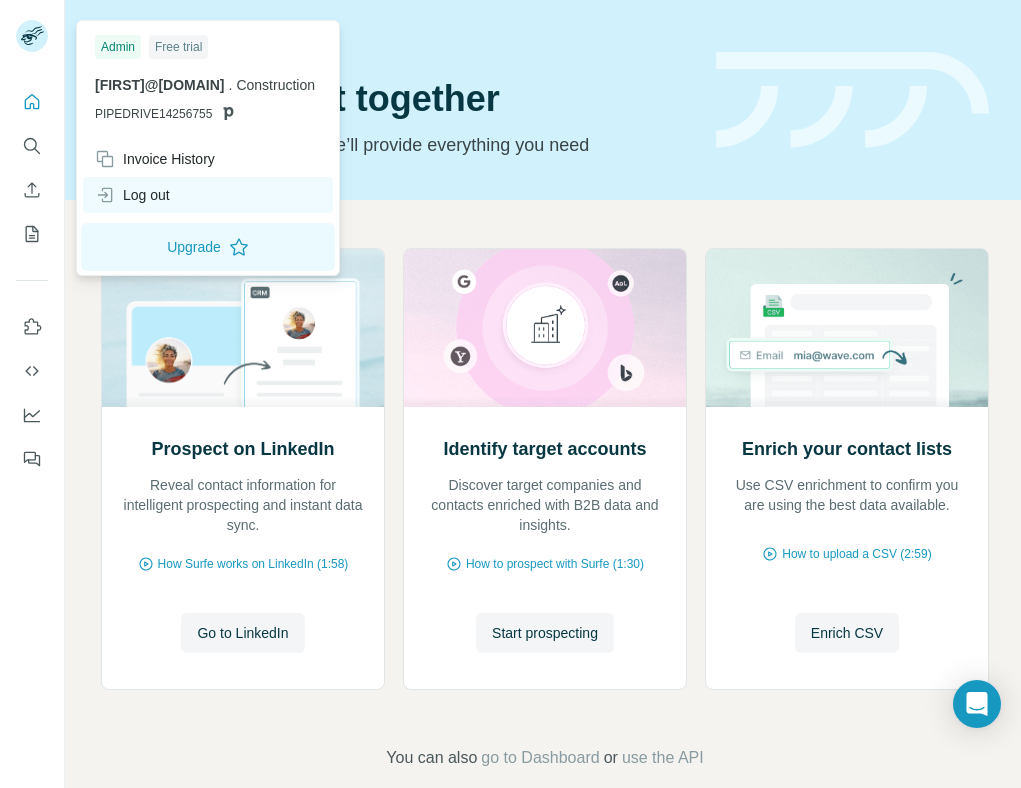 click on "Log out" at bounding box center [208, 195] 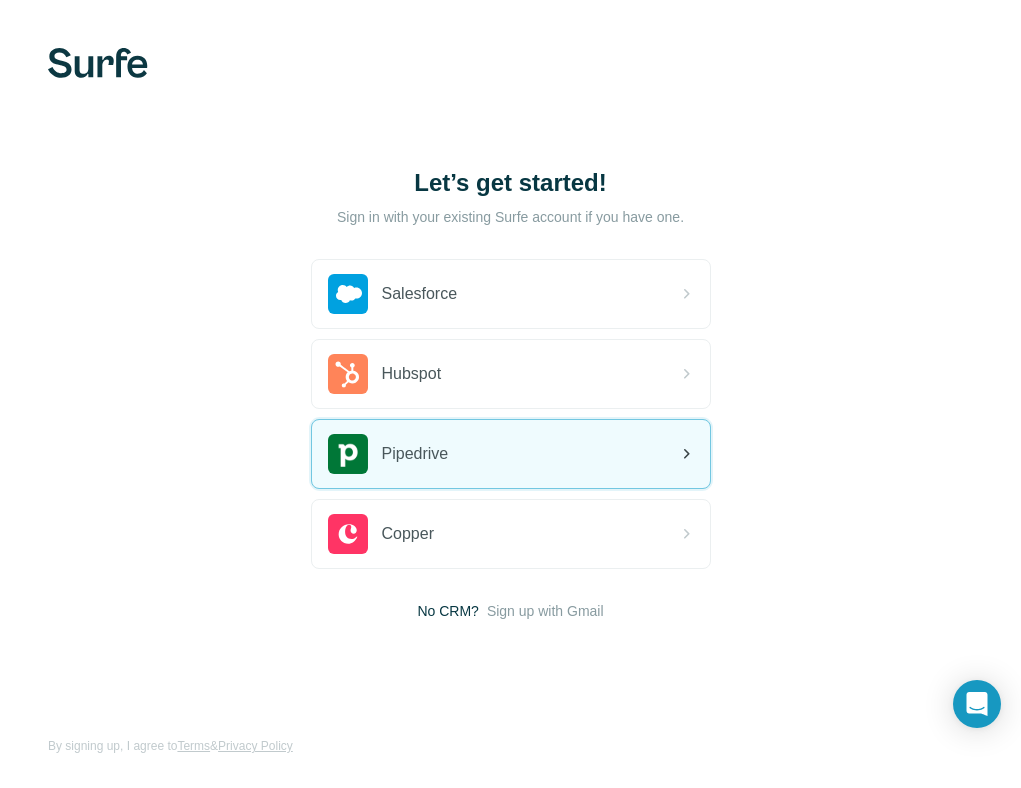 click on "Pipedrive" at bounding box center (388, 454) 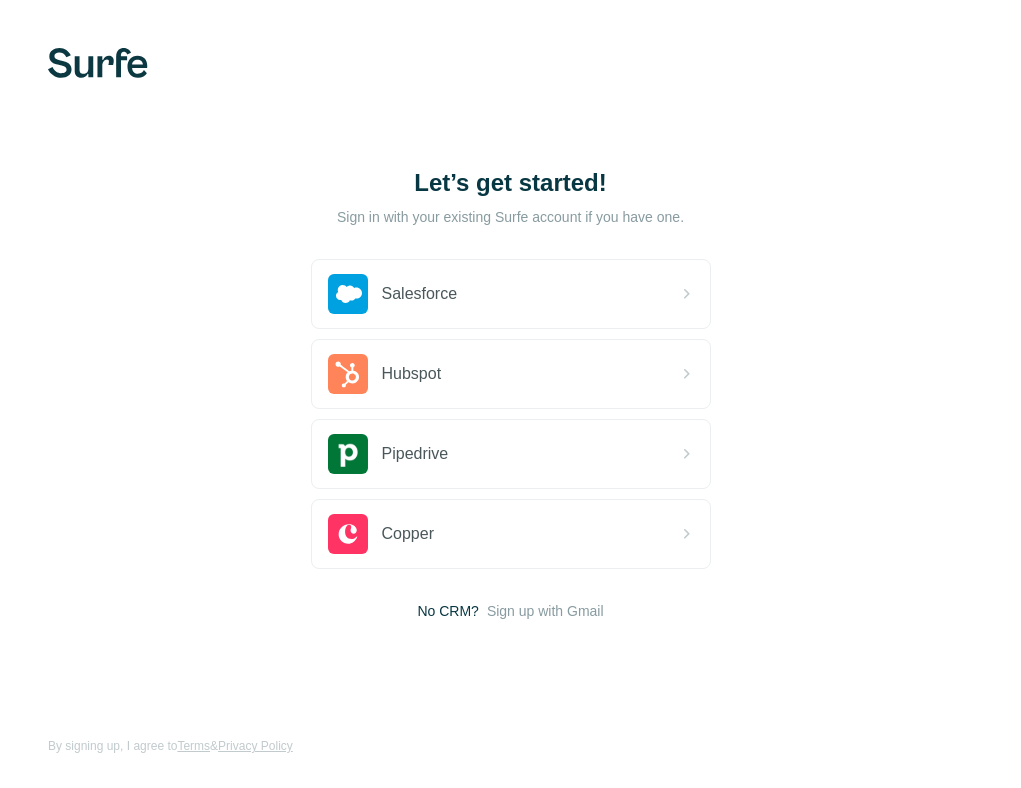 scroll, scrollTop: 0, scrollLeft: 0, axis: both 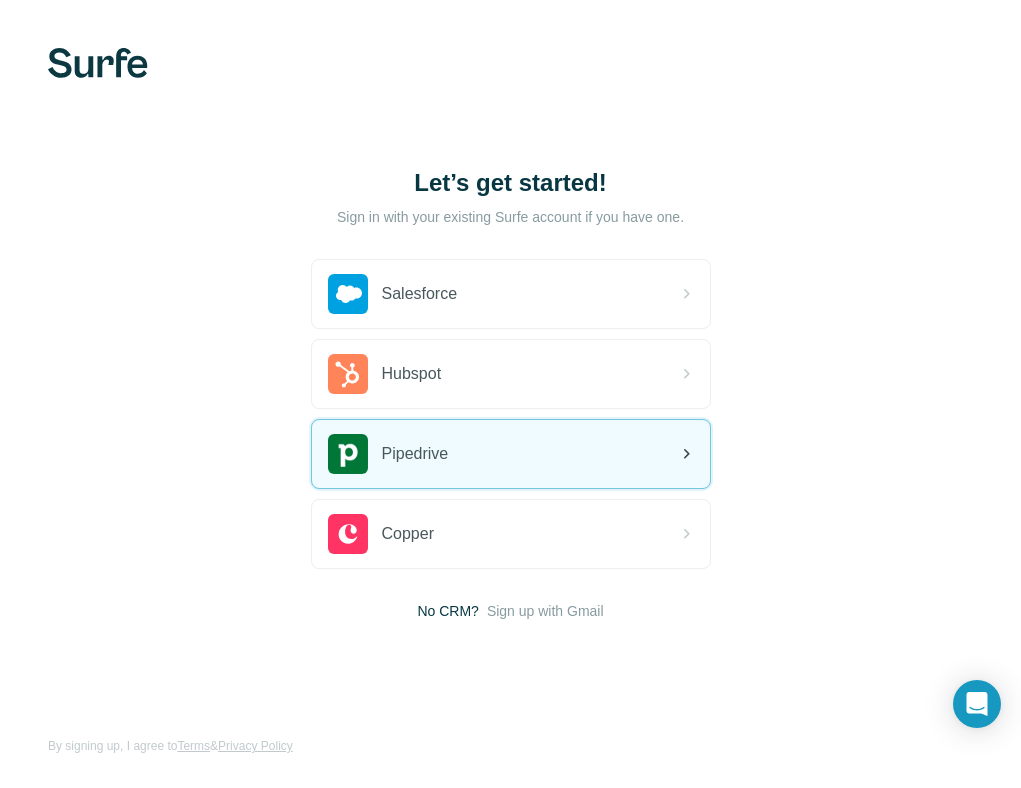 click on "Pipedrive" at bounding box center [415, 454] 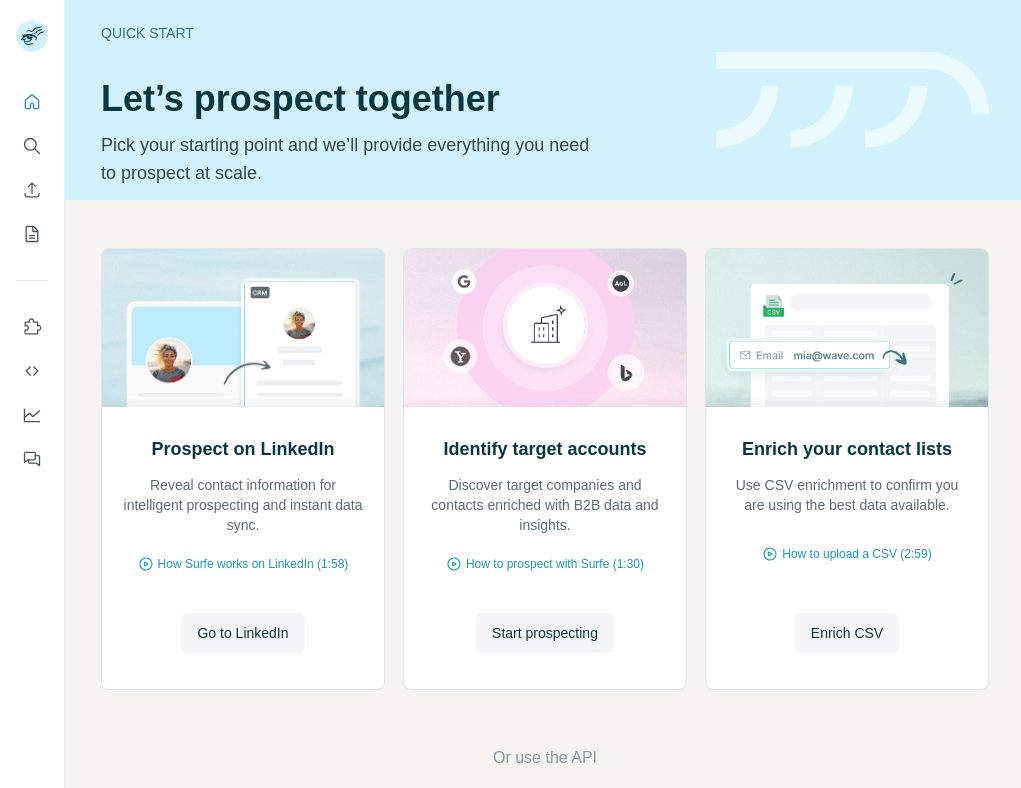 scroll, scrollTop: 0, scrollLeft: 0, axis: both 